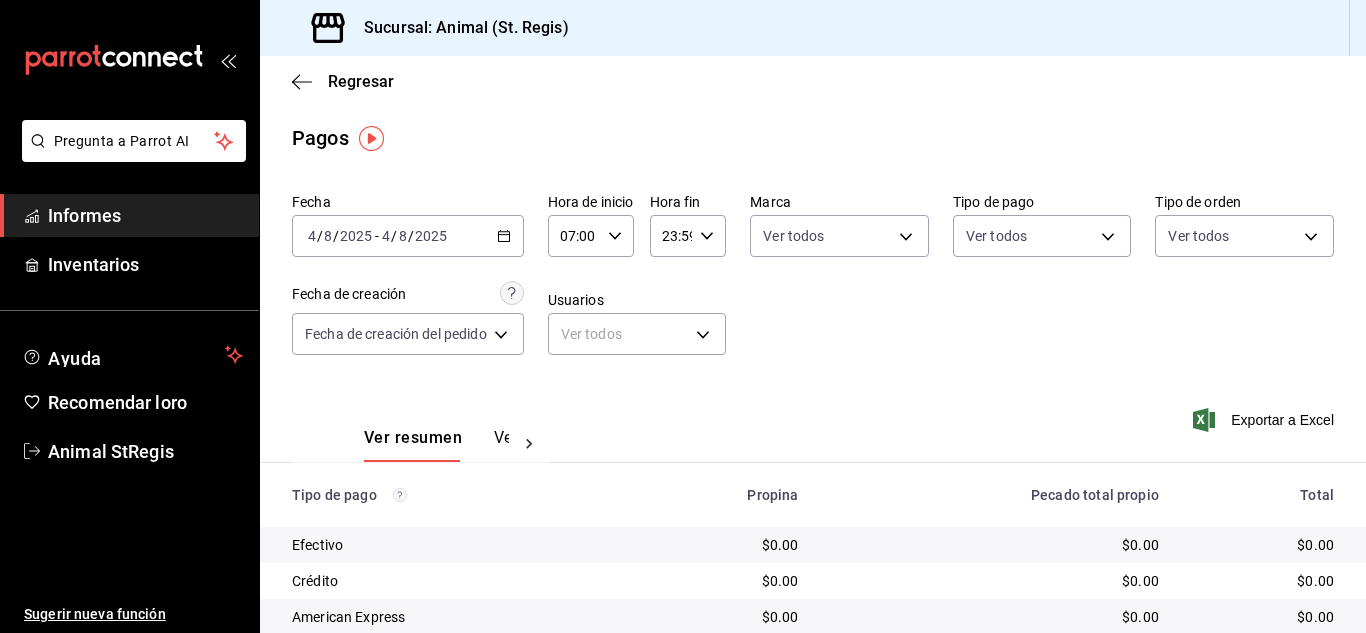 scroll, scrollTop: 0, scrollLeft: 0, axis: both 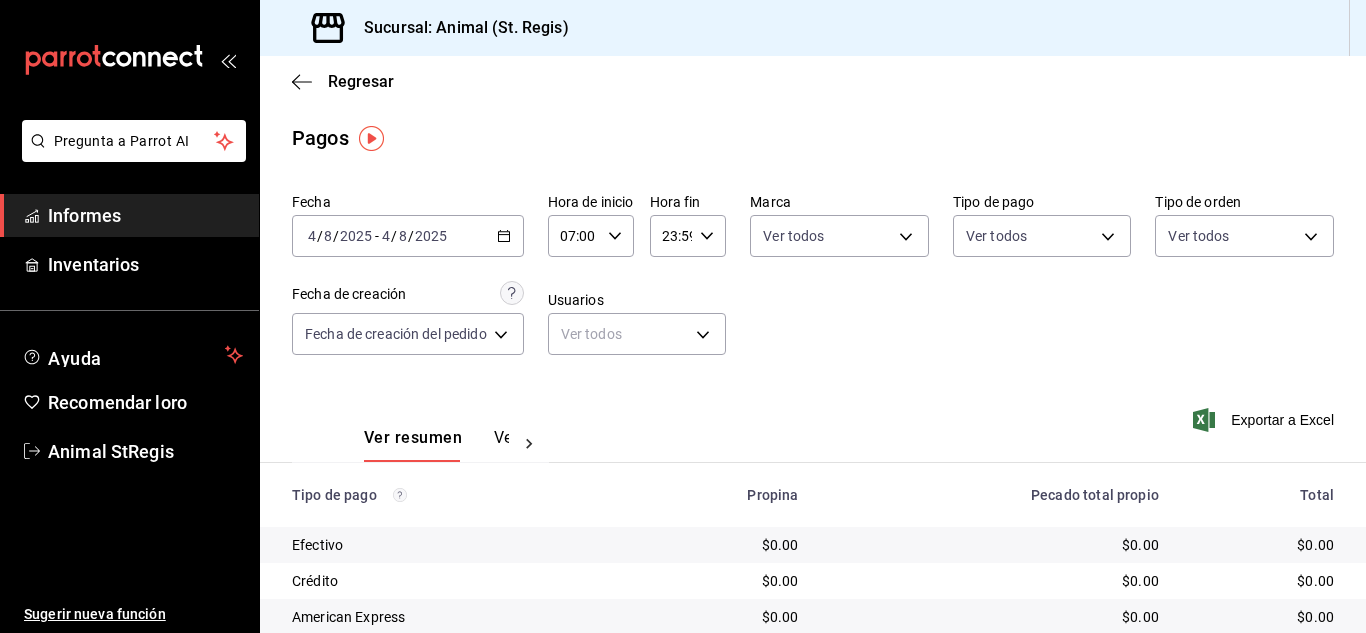 click on "Regresar" at bounding box center (813, 81) 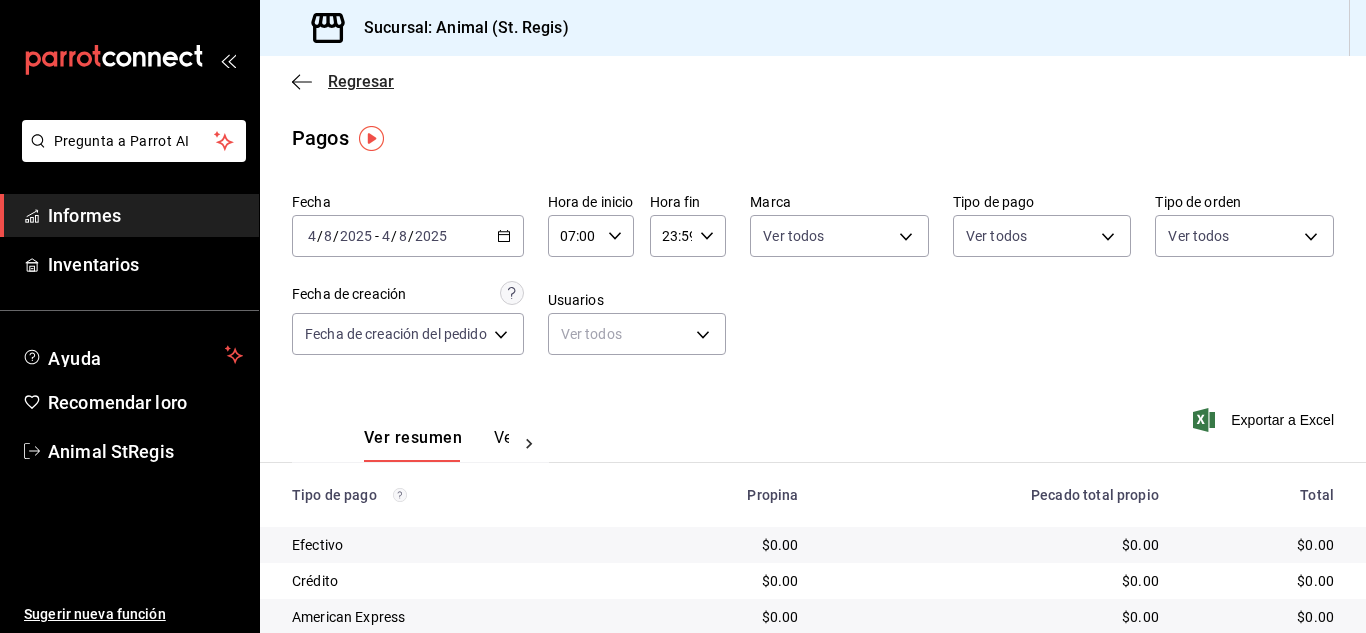 click on "Regresar" at bounding box center (361, 81) 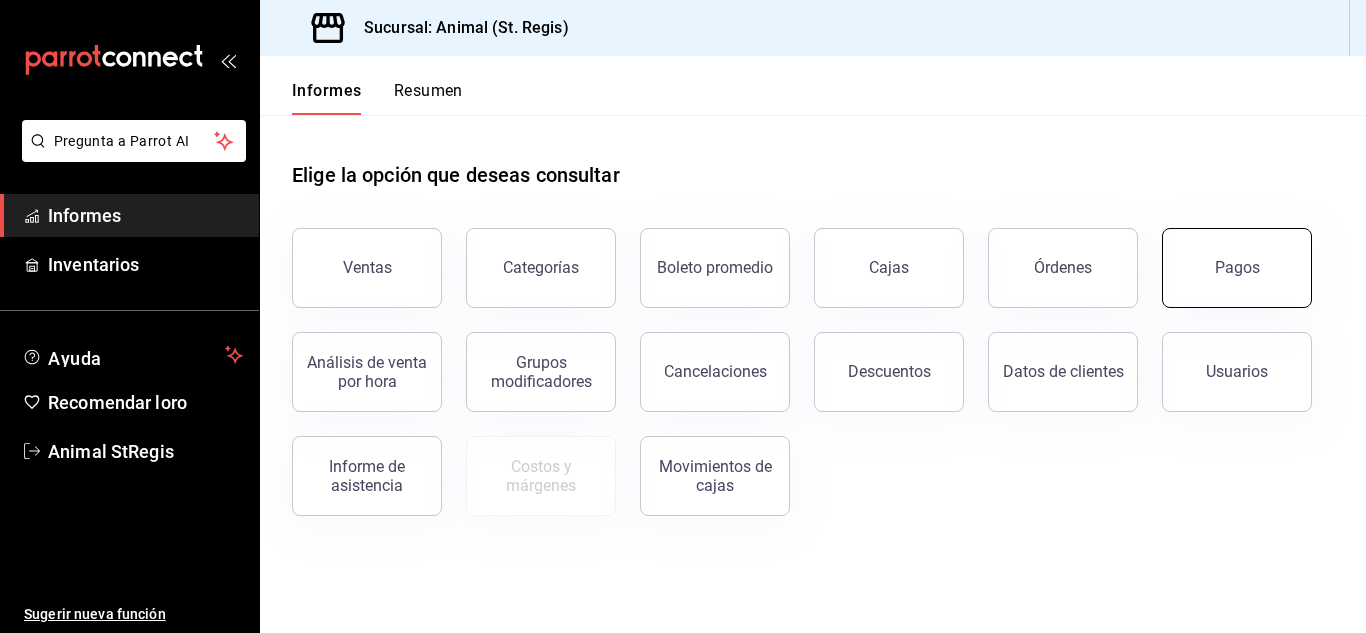 click on "Pagos" at bounding box center [1237, 267] 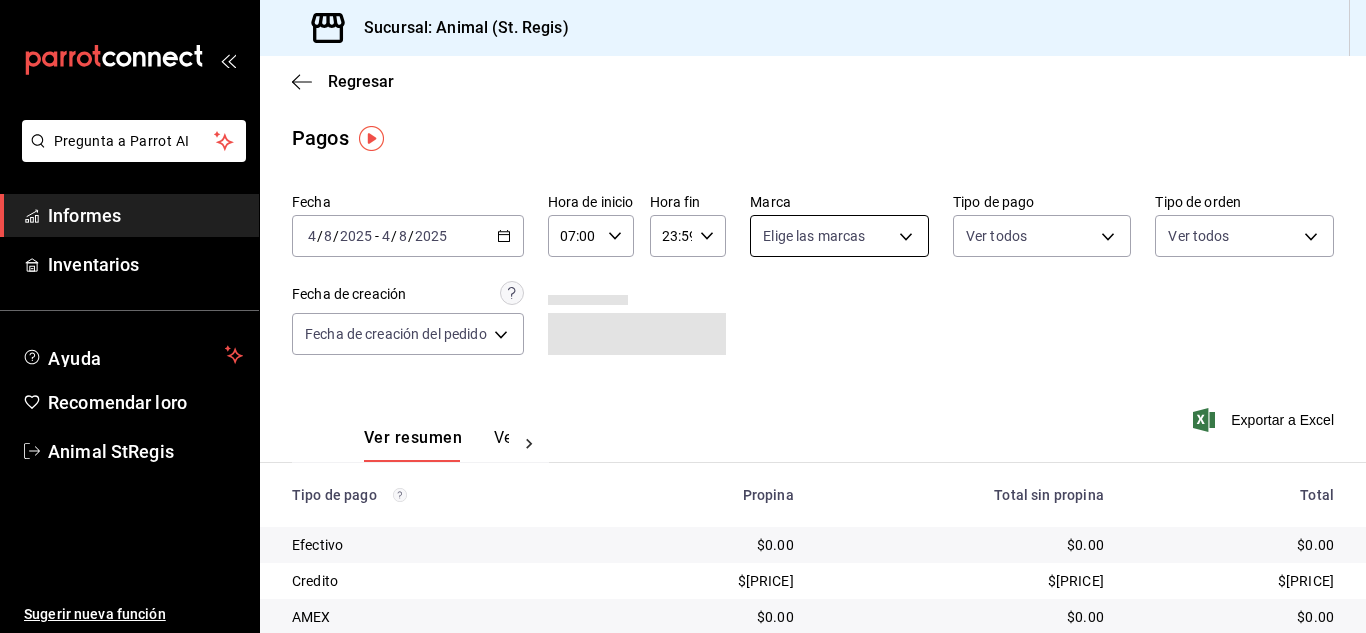 click on "Pregunta a Parrot AI Informes   Inventarios   Ayuda Recomendar loro   Animal [LOCATION]   Sugerir nueva función   Sucursal: Animal ([LOCATION]) Regresar Pagos Fecha [DATE] [DATE] - [DATE] [DATE] Hora de inicio [TIME] Hora de inicio Hora fin [TIME] Hora fin Marca Elige las marcas Tipo de pago Ver todos Tipo de orden Ver todos Fecha de creación   Fecha de creación del pedido ORDER Ver resumen Ver pagos Exportar a Excel Tipo de pago   Propina Total sin propina Total Efectivo $0.00 $0.00 $0.00 Credito $[PRICE] $[PRICE] $[PRICE] AMEX $0.00 $0.00 $0.00 Transferencia $0.00 $0.00 $0.00 CxC Empleados $0.00 $0.00 $0.00 CxC Clientes $0.00 $0.00 $0.00 UDS $0.00 $0.00 $0.00 Debito $800.00 $[PRICE] $[PRICE] Total $[PRICE] $[PRICE] $[PRICE] Texto original Valora esta traducción Tu opinión servirá para ayudar a mejorar el Traductor de Google Pregunta a Parrot AI Informes   Inventarios   Ayuda Recomendar loro   Animal [LOCATION]   Sugerir nueva función   GANA 1 MES GRATIS EN TU SUSCRIPCIÓN AQUÍ" at bounding box center (683, 316) 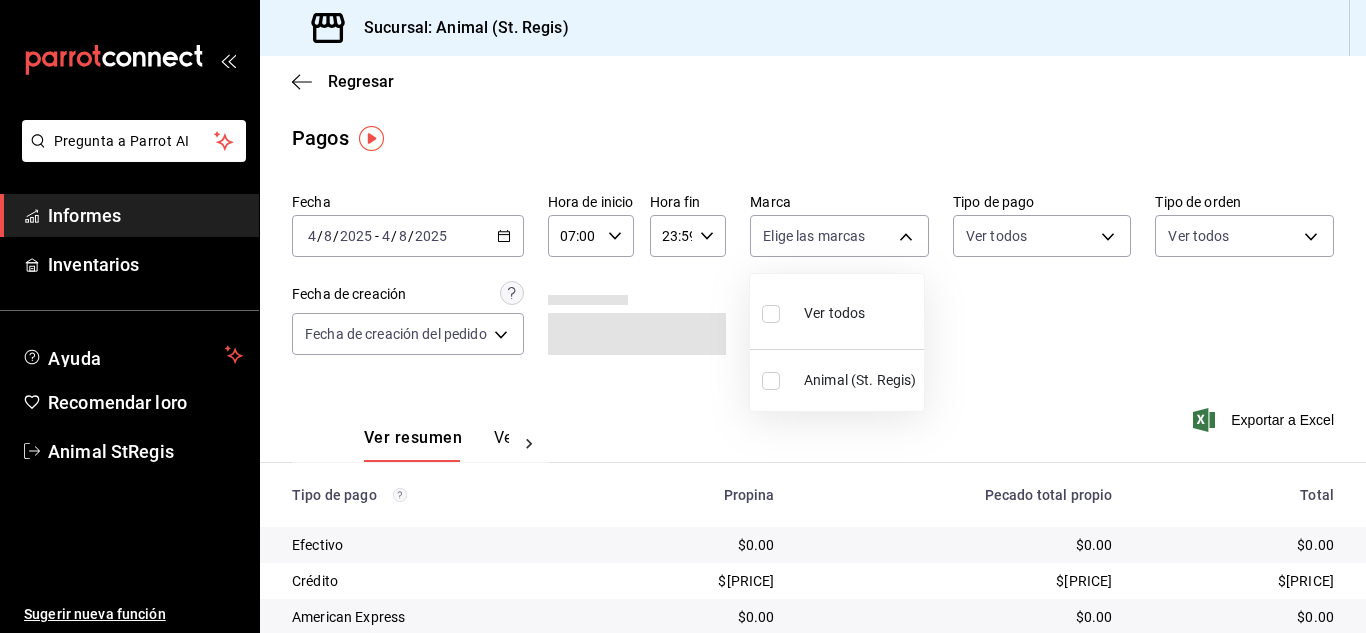 click at bounding box center (775, 313) 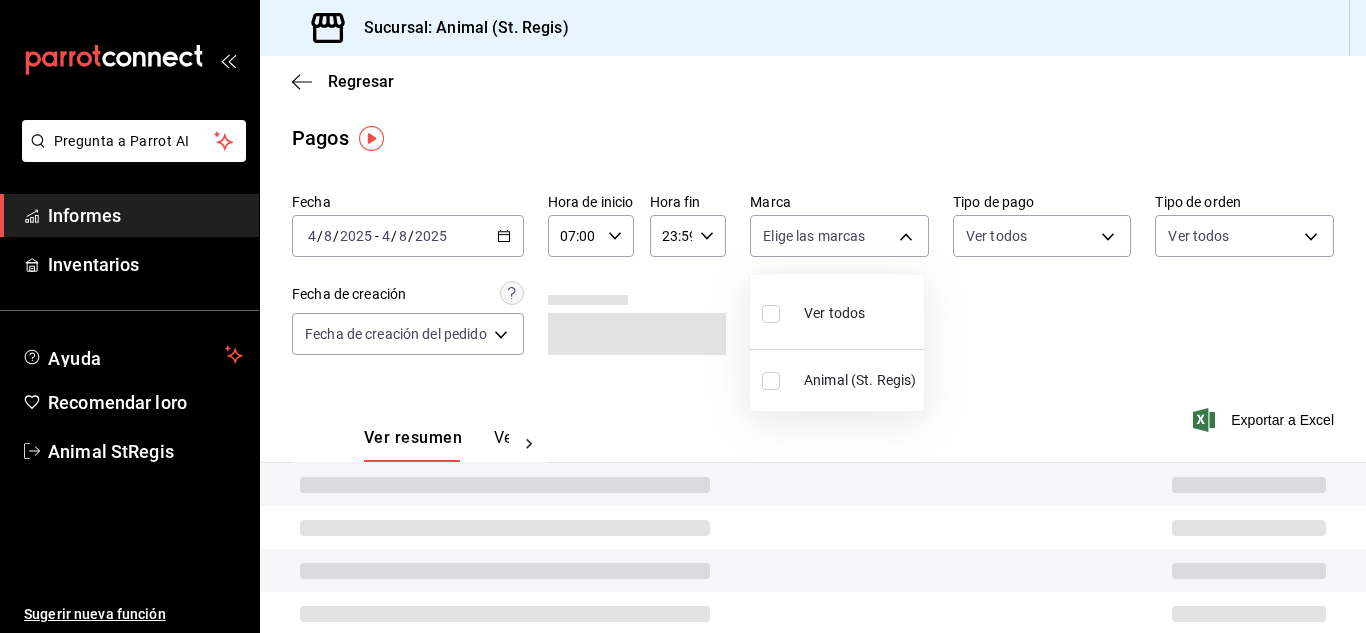 type 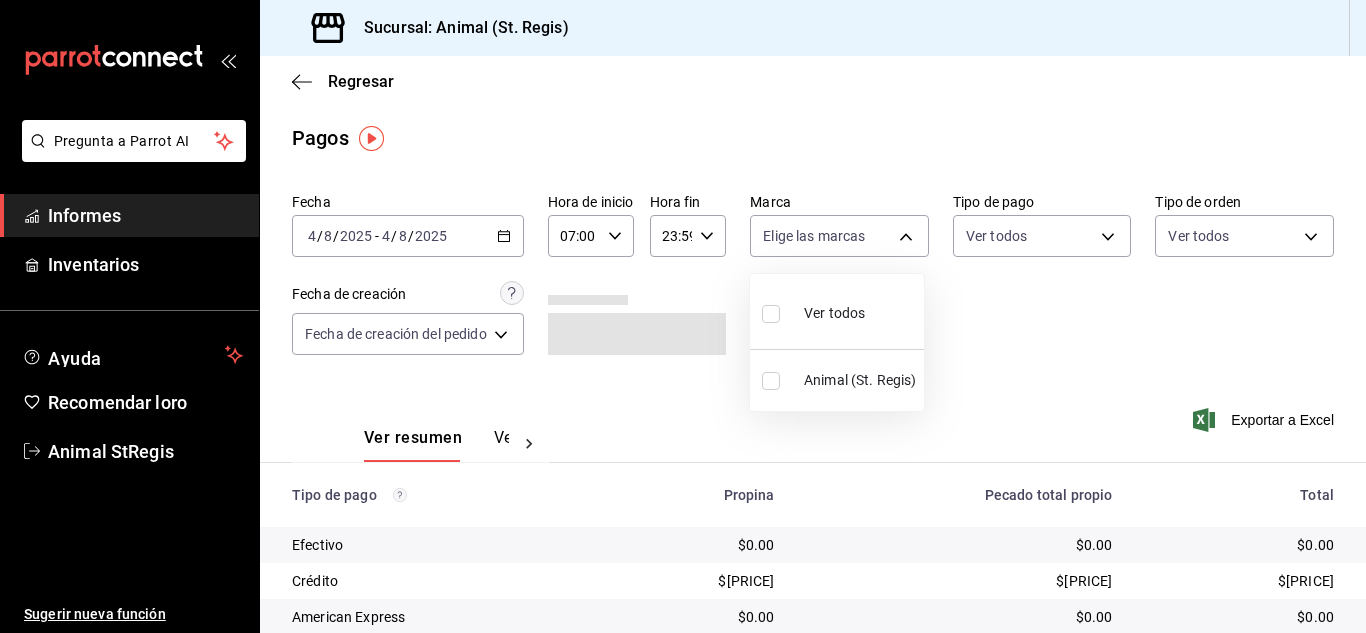 click at bounding box center (771, 314) 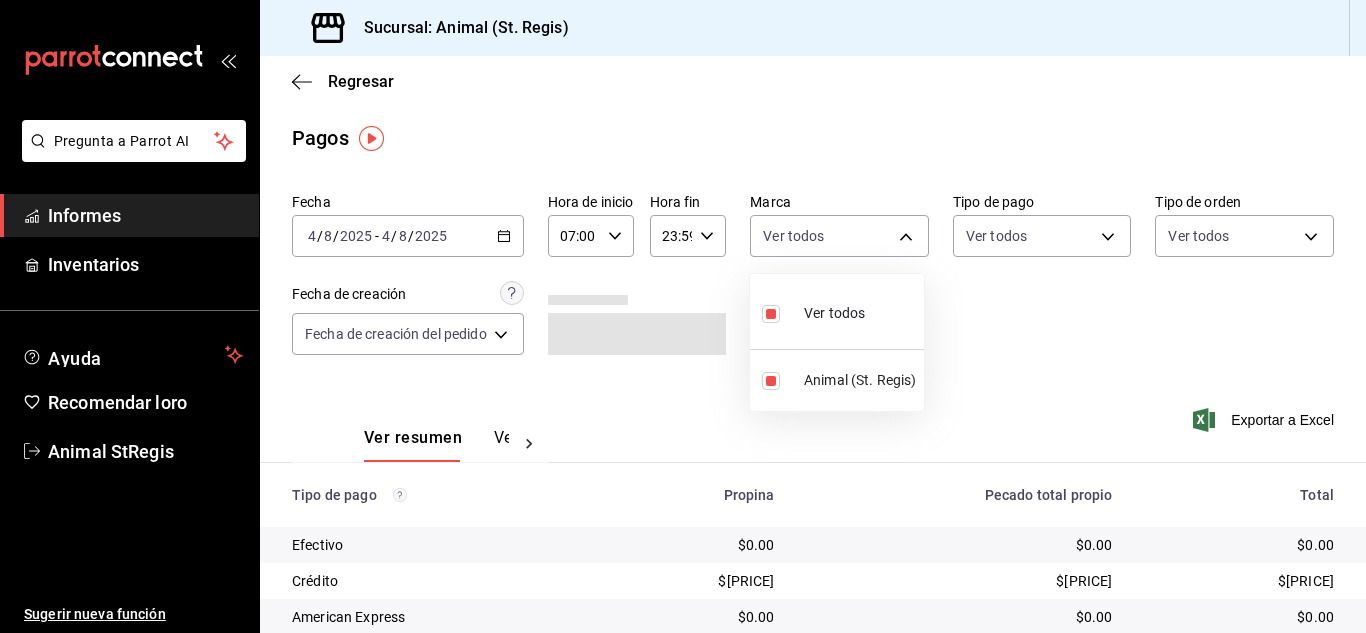 click at bounding box center (683, 316) 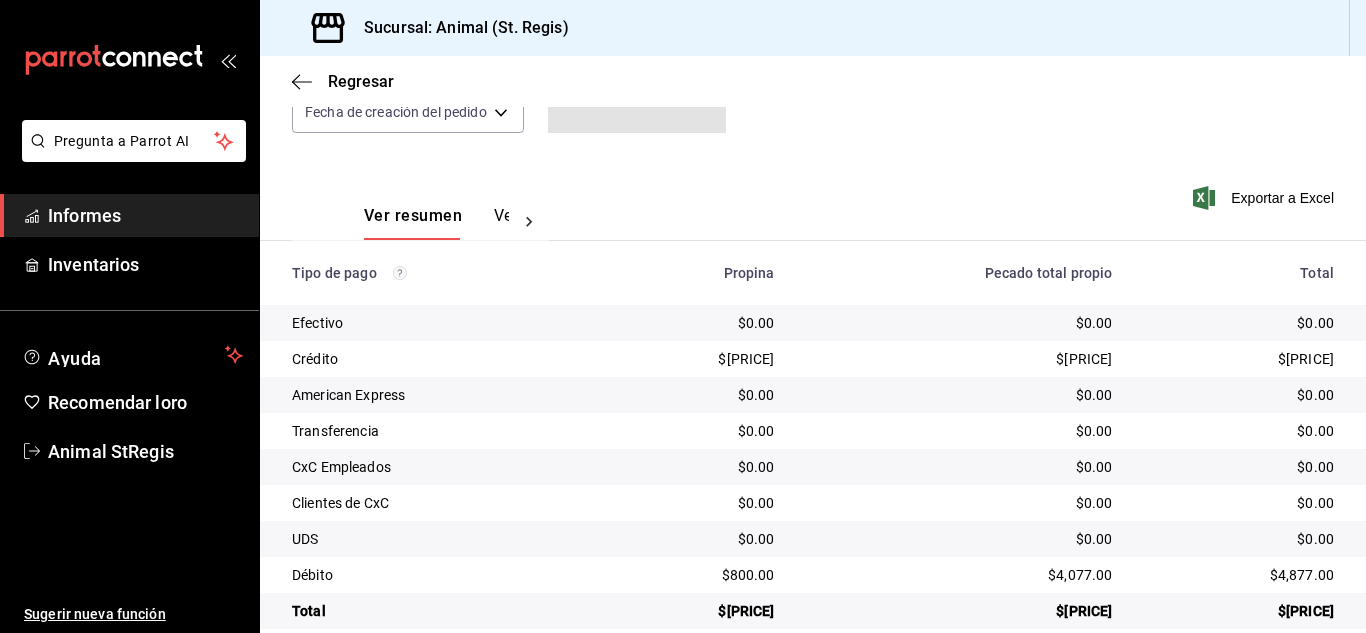scroll, scrollTop: 251, scrollLeft: 0, axis: vertical 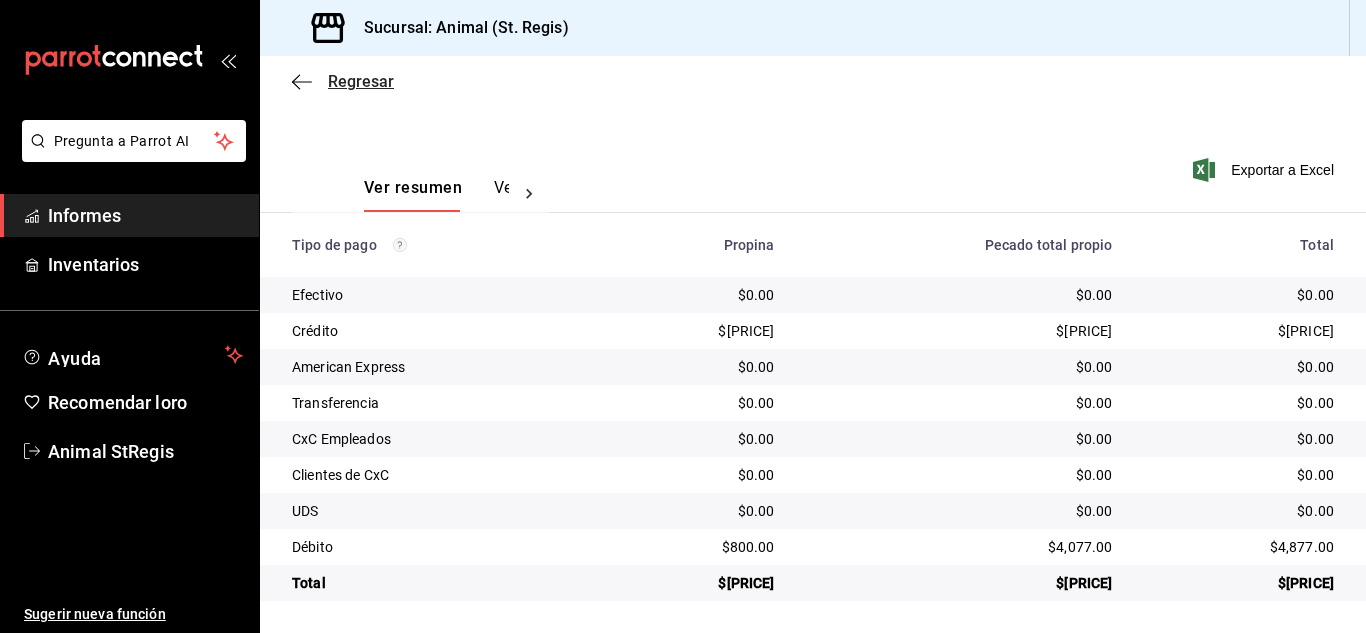 click on "Regresar" at bounding box center [361, 81] 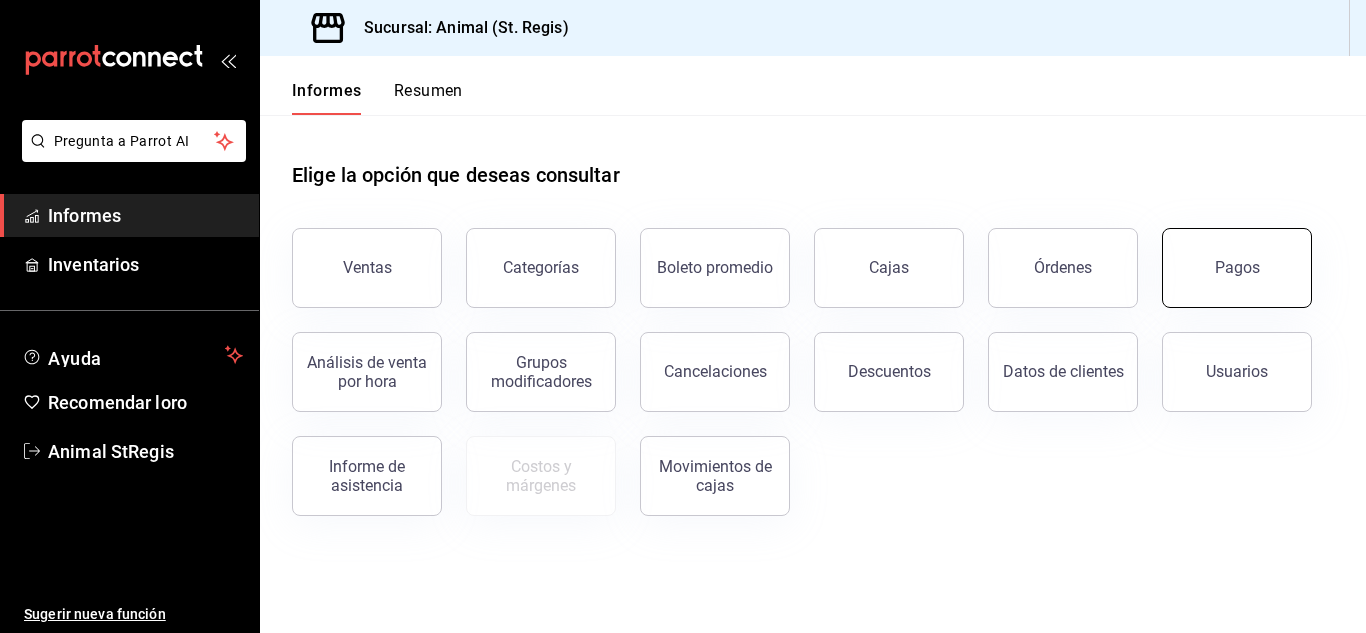click on "Pagos" at bounding box center (1237, 268) 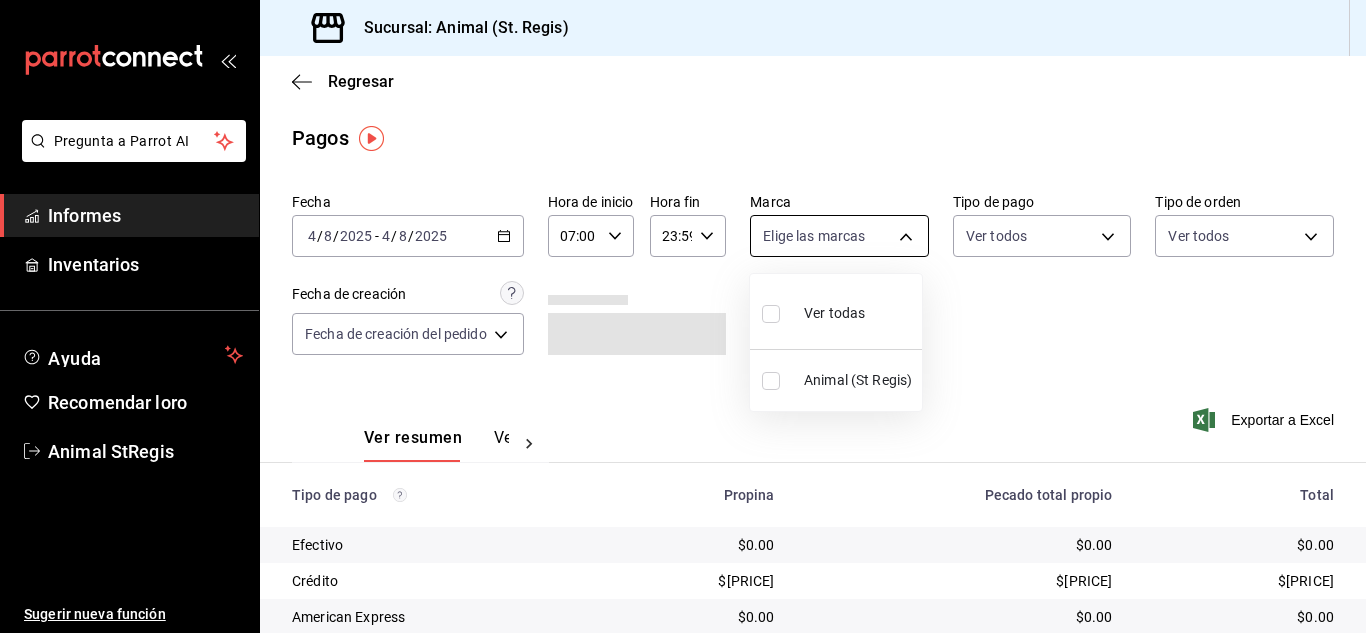 click on "Pregunta a Parrot AI Informes   Inventarios   Ayuda Recomendar loro   Animal [LOCATION]   Sugerir nueva función   Sucursal: Animal ([LOCATION]) Regresar Pagos Fecha [DATE] [DATE] - [DATE] [DATE] Hora de inicio [TIME] Hora de inicio Hora fin [TIME] Hora fin Marca Elige las marcas Tipo de pago Ver todos Tipo de orden Ver todos Fecha de creación   Fecha de creación del pedido ORDER Ver resumen Ver pagos Exportar a Excel Tipo de pago   Propina Pecado total propio Total Efectivo $0.00 $0.00 $0.00 Crédito $[PRICE] $[PRICE] $[PRICE] American Express $0.00 $0.00 $0.00 Transferencia $0.00 $0.00 $0.00 CxC Empleados $0.00 $0.00 $0.00 Clientes de CxC $0.00 $0.00 $0.00 UDS $0.00 $0.00 $0.00 Débito $800.00 $[PRICE] $[PRICE] Total $[PRICE] $[PRICE] $[PRICE] Texto original Valora esta traducción Tu opinión servirá para ayudar a mejorar el Traductor de Google Pregunta a Parrot AI Informes   Inventarios   Ayuda Recomendar loro   Animal [LOCATION]   Sugerir nueva función   Ver video tutorial" at bounding box center [683, 316] 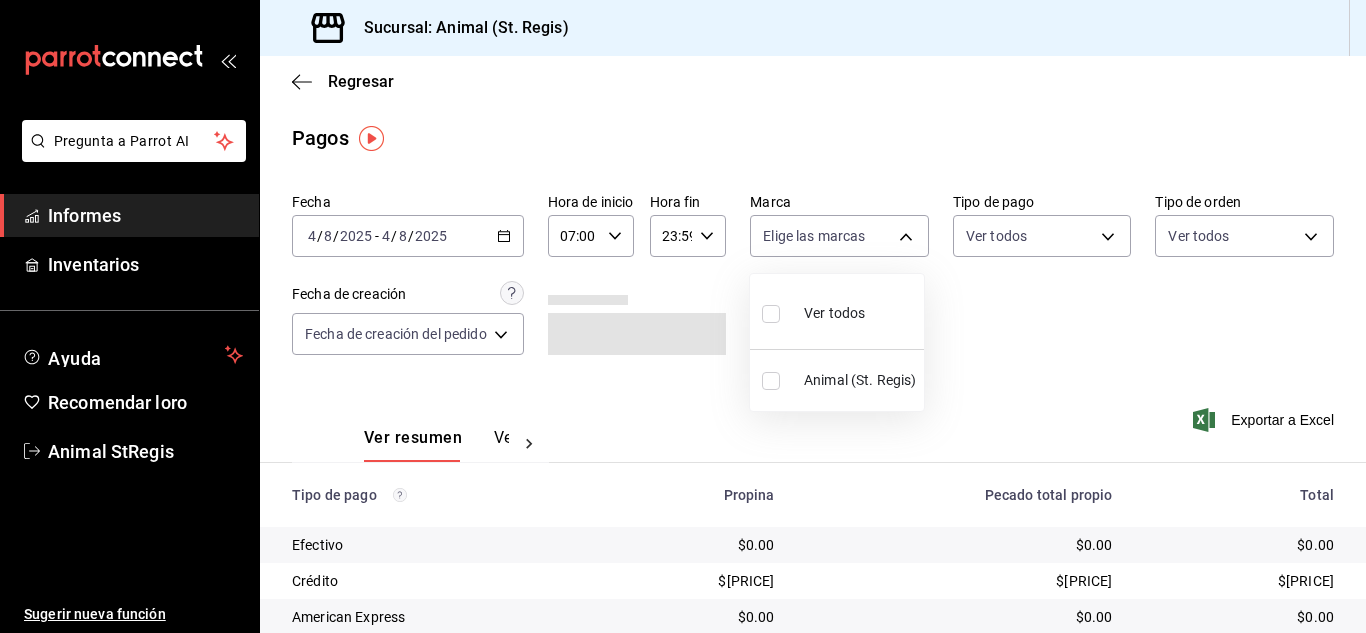 click at bounding box center (771, 314) 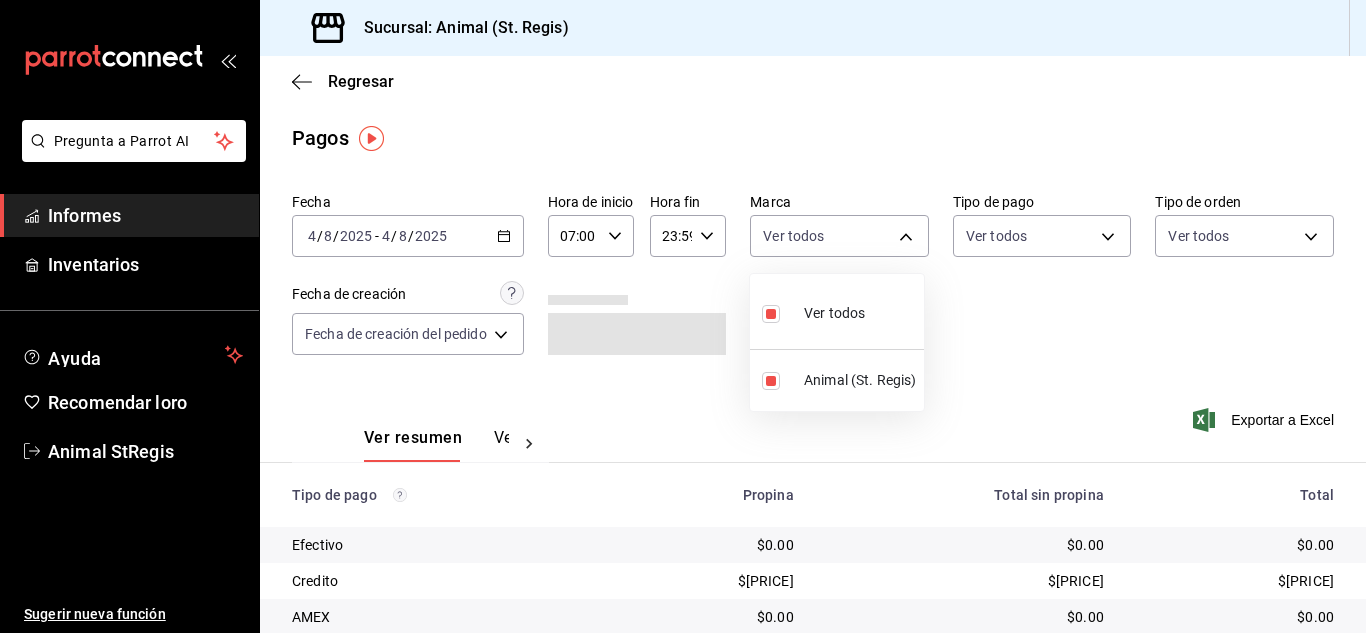 click at bounding box center (683, 316) 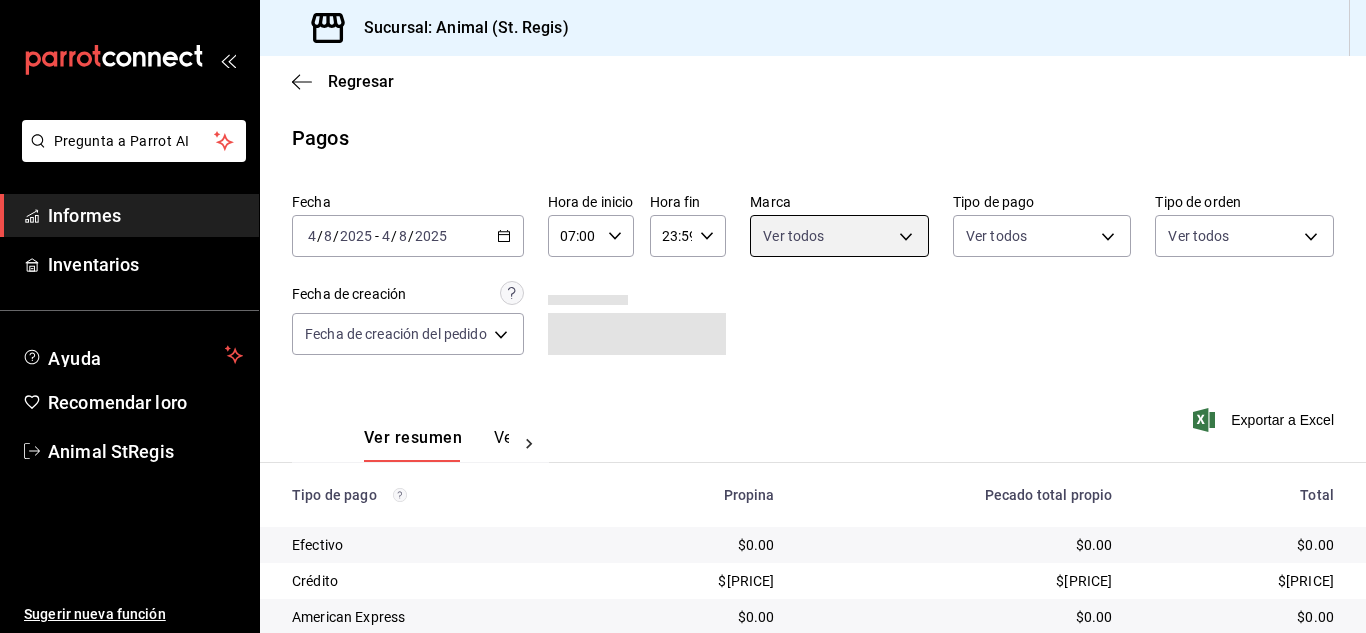 scroll, scrollTop: 251, scrollLeft: 0, axis: vertical 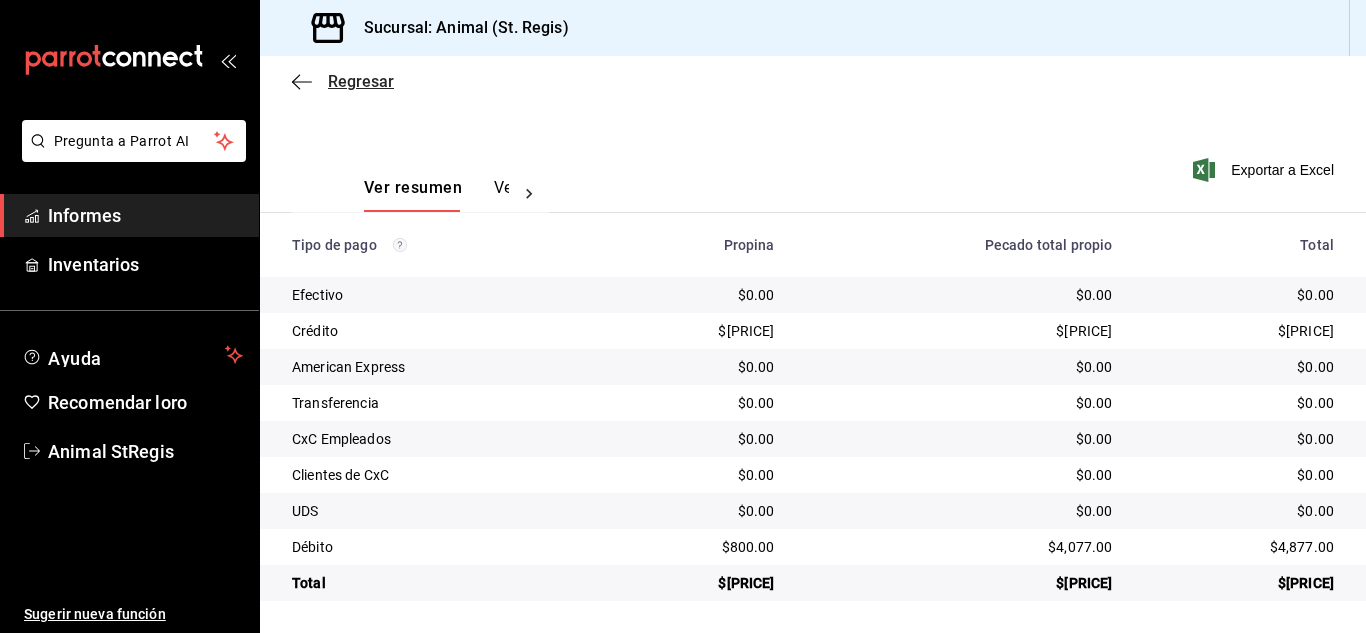 click on "Regresar" at bounding box center [361, 81] 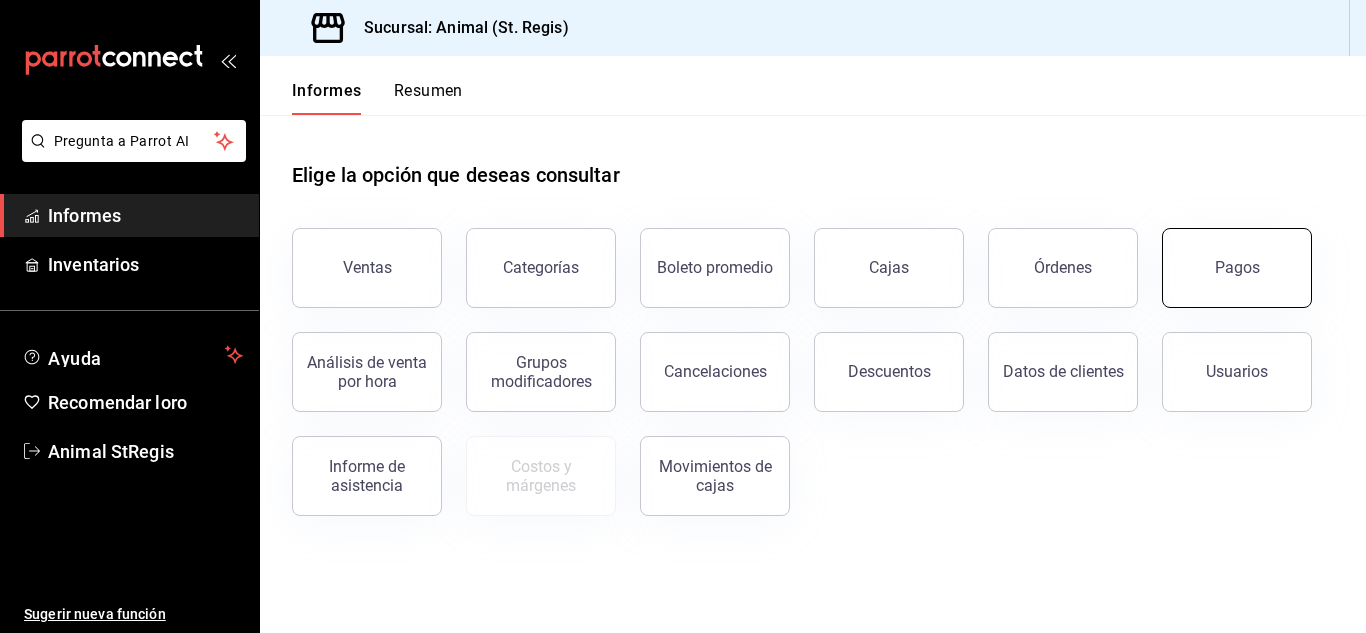 drag, startPoint x: 1270, startPoint y: 270, endPoint x: 1255, endPoint y: 272, distance: 15.132746 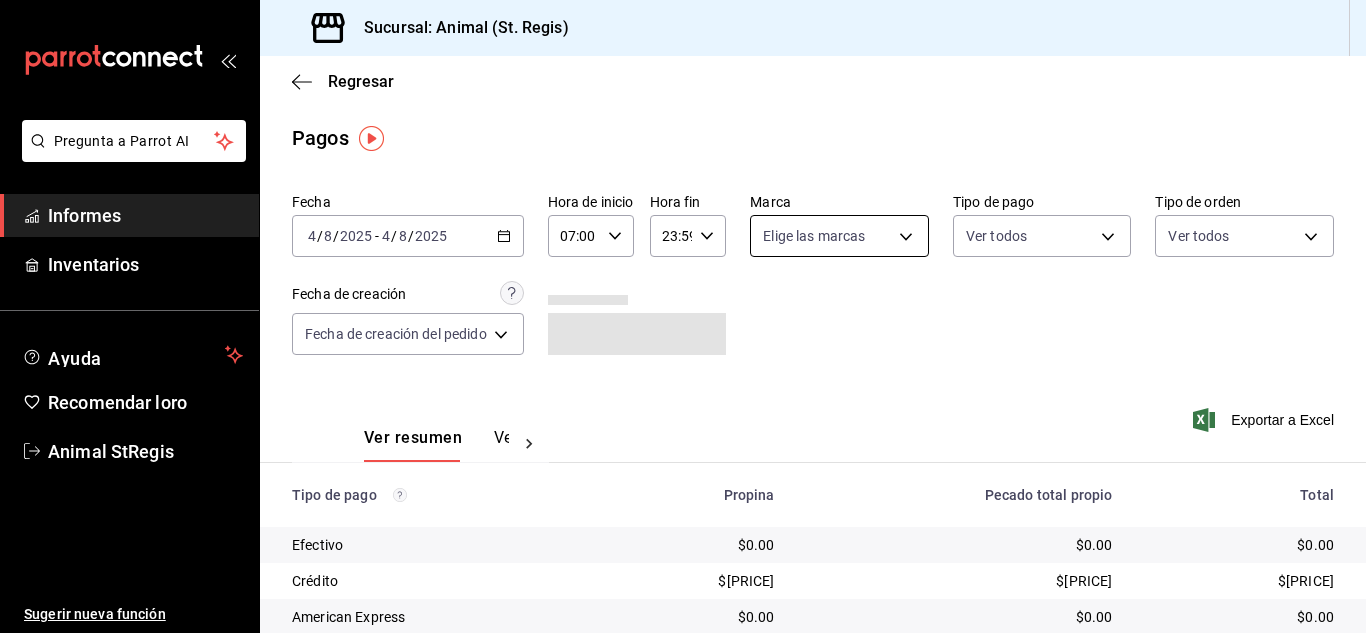 click on "Pregunta a Parrot AI Informes   Inventarios   Ayuda Recomendar loro   Animal [LOCATION]   Sugerir nueva función   Sucursal: Animal ([LOCATION]) Regresar Pagos Fecha [DATE] [DATE] - [DATE] [DATE] Hora de inicio [TIME] Hora de inicio Hora fin [TIME] Hora fin Marca Elige las marcas Tipo de pago Ver todos Tipo de orden Ver todos Fecha de creación   Fecha de creación del pedido ORDER Ver resumen Ver pagos Exportar a Excel Tipo de pago   Propina Pecado total propio Total Efectivo $0.00 $0.00 $0.00 Crédito $[PRICE] $[PRICE] $[PRICE] American Express $0.00 $0.00 $0.00 Transferencia $0.00 $0.00 $0.00 CxC Empleados $0.00 $0.00 $0.00 Clientes de CxC $0.00 $0.00 $0.00 UDS $0.00 $0.00 $0.00 Débito $800.00 $[PRICE] $[PRICE] Total $[PRICE] $[PRICE] $[PRICE] Texto original Valora esta traducción Tu opinión servirá para ayudar a mejorar el Traductor de Google Pregunta a Parrot AI Informes   Inventarios   Ayuda Recomendar loro   Animal [LOCATION]   Sugerir nueva función   Ver video tutorial" at bounding box center [683, 316] 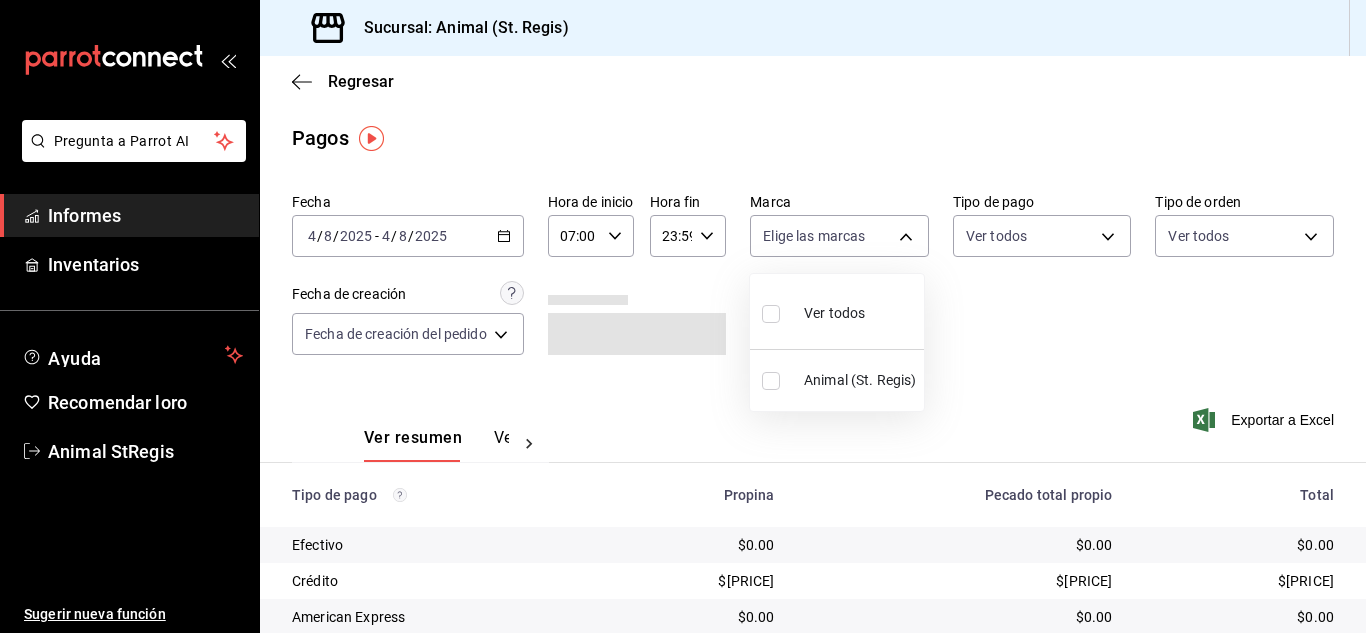 click at bounding box center (771, 314) 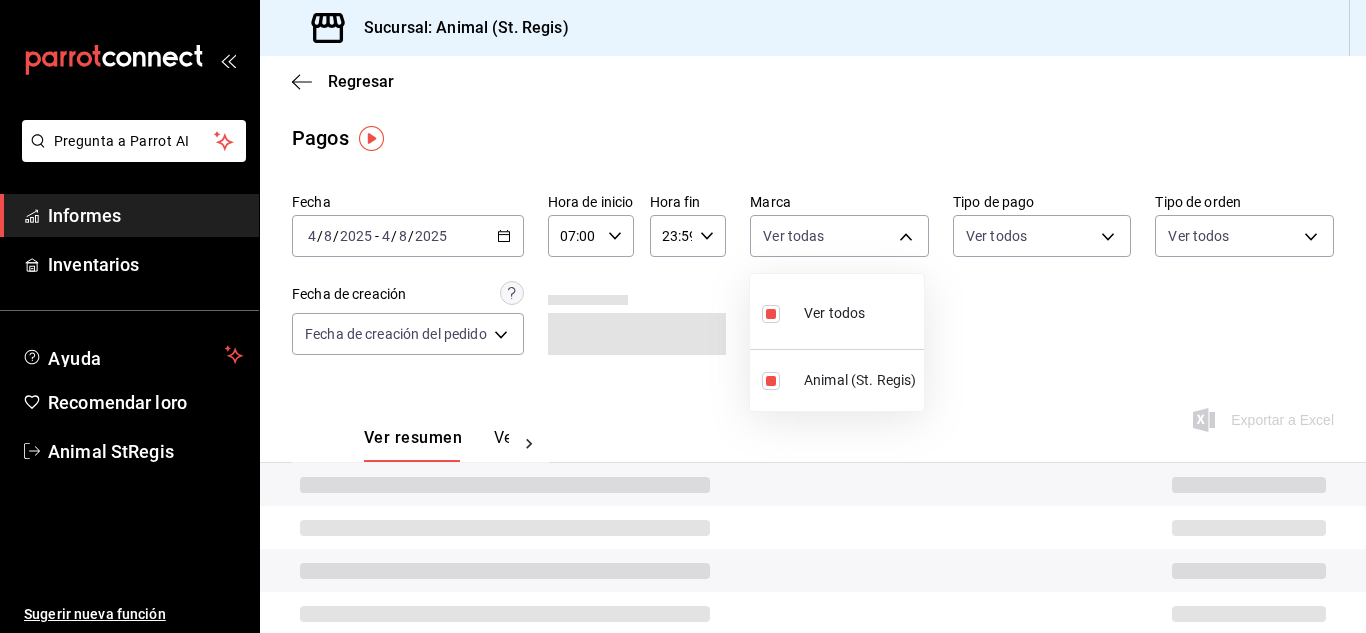 click at bounding box center [683, 316] 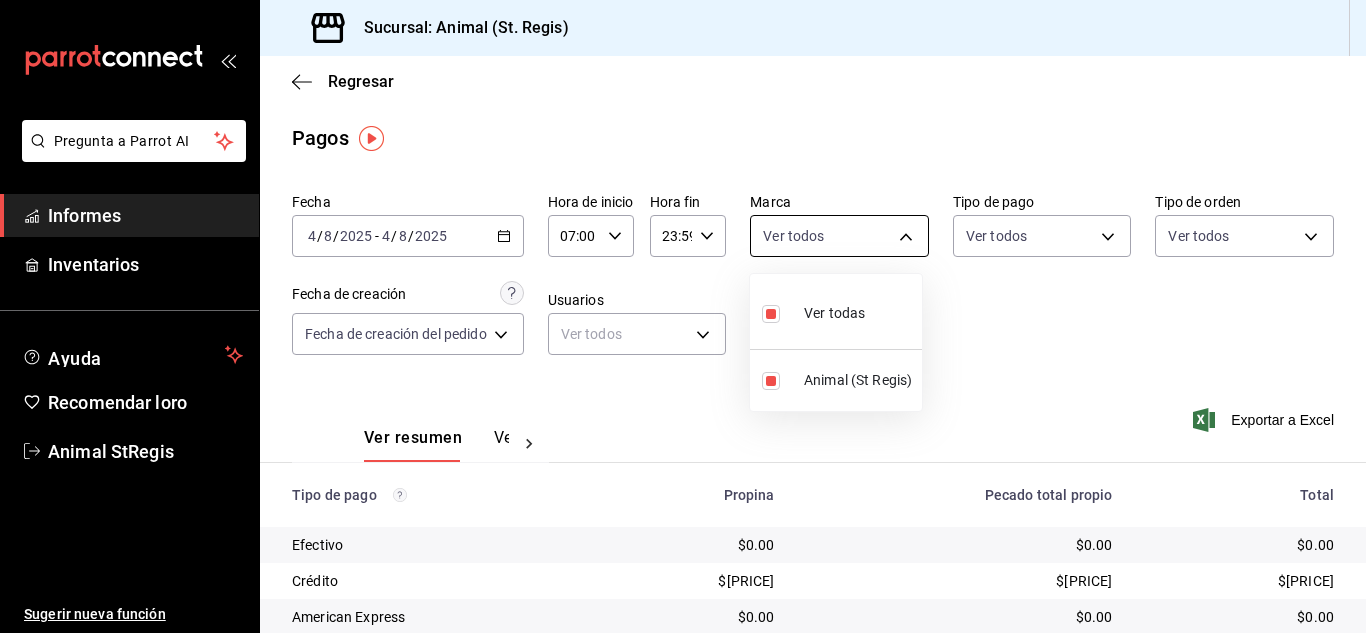 click on "Pregunta a Parrot AI Informes   Inventarios   Ayuda Recomendar loro   Animal [LOCATION]   Sugerir nueva función   Sucursal: Animal ([LOCATION]) Regresar Pagos Fecha [DATE] [DATE] - [DATE] [DATE] Hora de inicio [TIME] Hora de inicio Hora fin [TIME] Hora fin Marca Ver todos [UUID] Tipo de pago Ver todos Tipo de orden Ver todos Fecha de creación   Fecha de creación del pedido ORDER Usuarios Ver todos null Ver resumen Ver pagos Exportar a Excel Tipo de pago   Propina Pecado total propio Total Efectivo $0.00 $0.00 $0.00 Crédito $[PRICE] $[PRICE] $[PRICE] American Express $0.00 $0.00 $0.00 Transferencia $0.00 $0.00 $0.00 CxC Empleados $0.00 $0.00 $0.00 Clientes de CxC $0.00 $0.00 $0.00 UDS $0.00 $0.00 $0.00 Débito $800.00 $[PRICE] $[PRICE] Total $[PRICE] $[PRICE] $[PRICE] Texto original Valora esta traducción Tu opinión servirá para ayudar a mejorar el Traductor de Google Pregunta a Parrot AI Informes   Inventarios   Ayuda Recomendar loro" at bounding box center (683, 316) 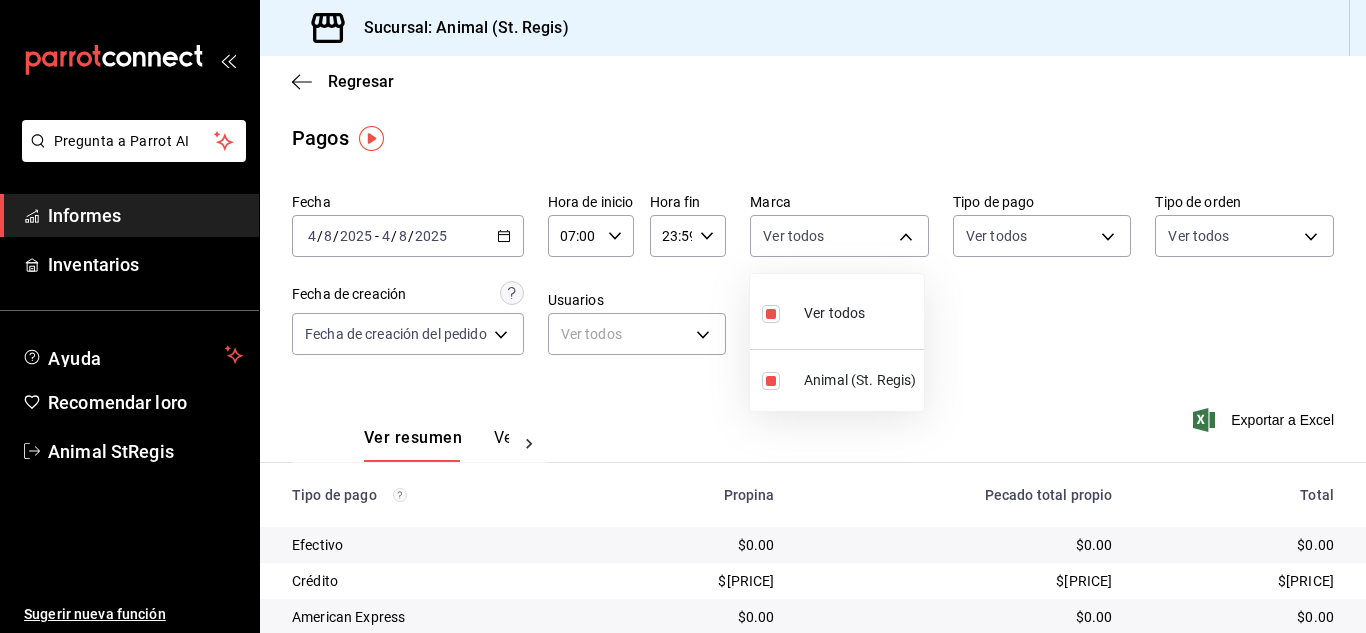 click at bounding box center (683, 316) 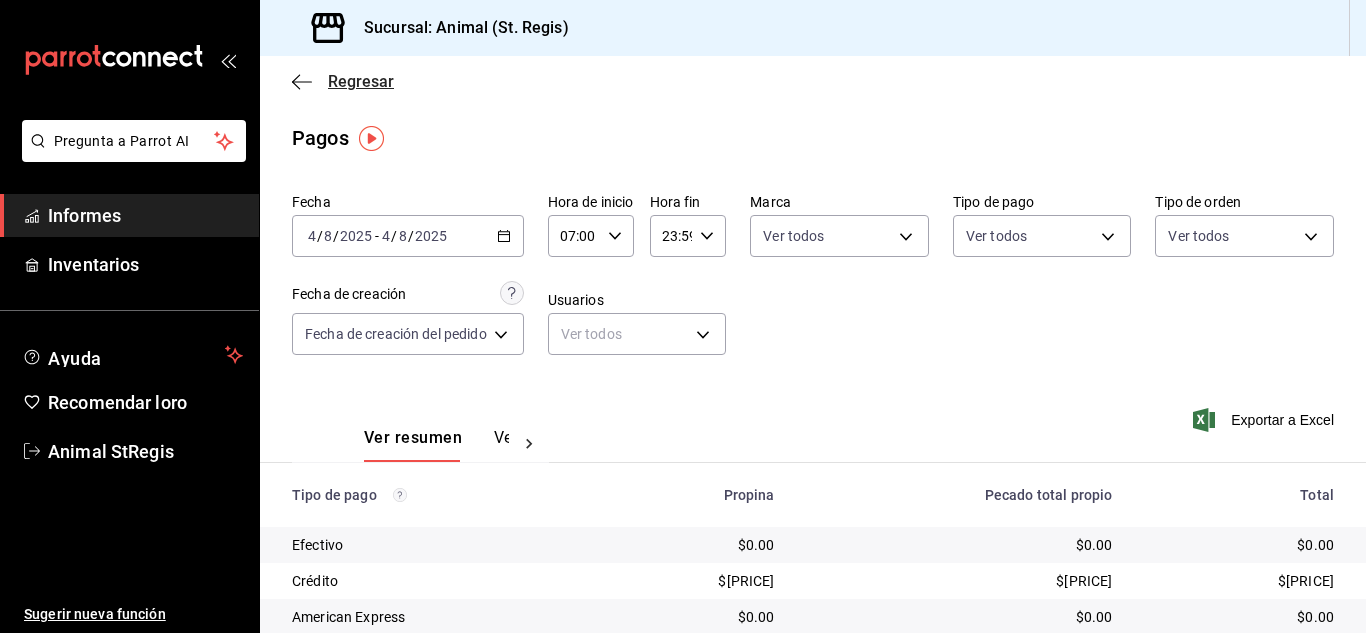 click on "Regresar" at bounding box center (361, 81) 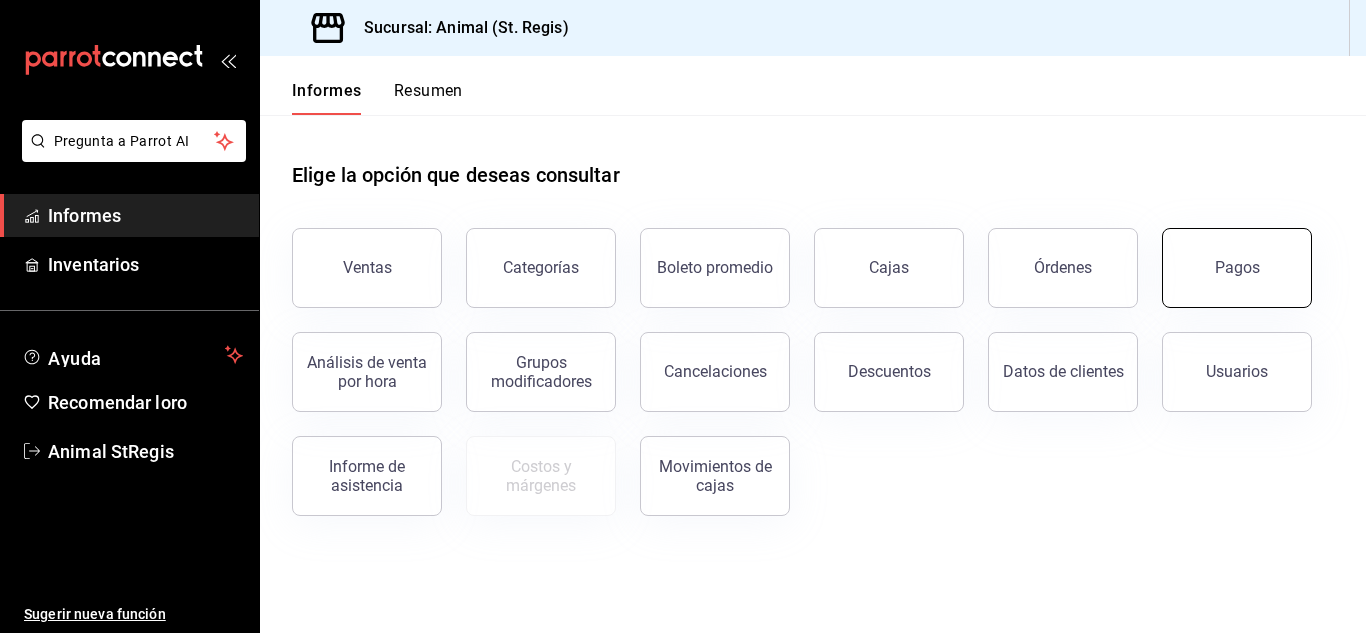 click on "Pagos" at bounding box center (1237, 268) 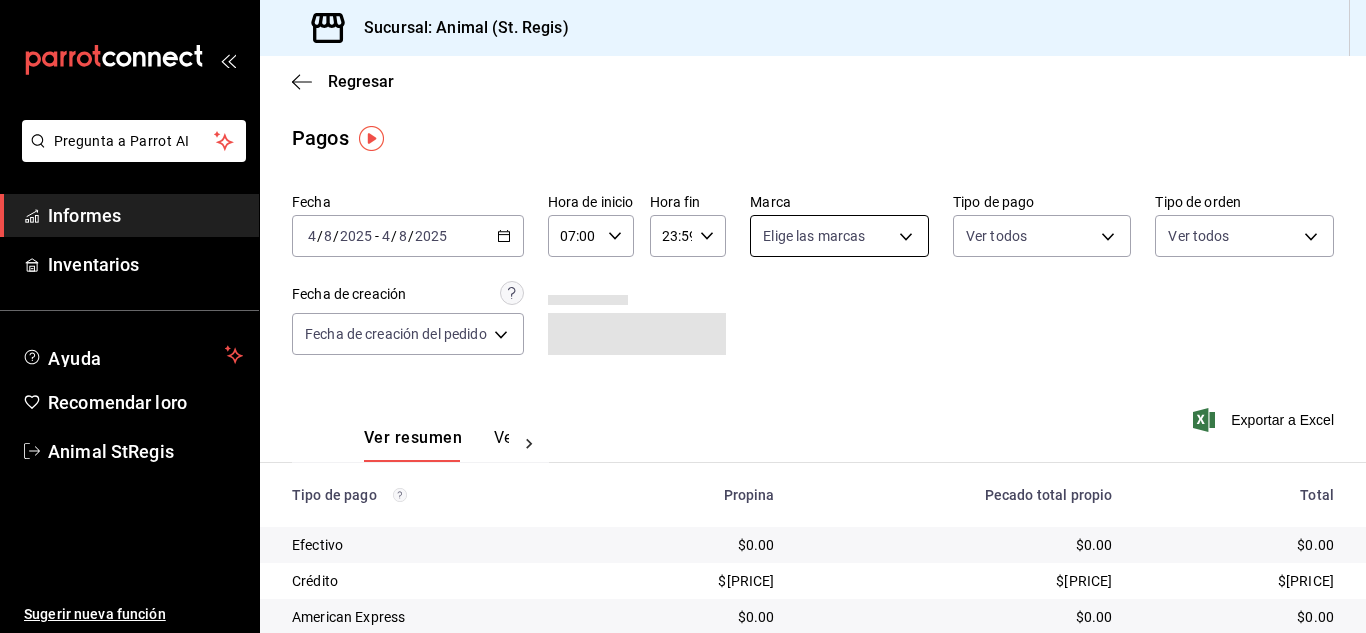 click on "Pregunta a Parrot AI Informes   Inventarios   Ayuda Recomendar loro   Animal [LOCATION]   Sugerir nueva función   Sucursal: Animal ([LOCATION]) Regresar Pagos Fecha [DATE] [DATE] - [DATE] [DATE] Hora de inicio [TIME] Hora de inicio Hora fin [TIME] Hora fin Marca Elige las marcas Tipo de pago Ver todos Tipo de orden Ver todos Fecha de creación   Fecha de creación del pedido ORDER Ver resumen Ver pagos Exportar a Excel Tipo de pago   Propina Pecado total propio Total Efectivo $0.00 $0.00 $0.00 Crédito $[PRICE] $[PRICE] $[PRICE] American Express $0.00 $0.00 $0.00 Transferencia $0.00 $0.00 $0.00 CxC Empleados $0.00 $0.00 $0.00 Clientes de CxC $0.00 $0.00 $0.00 UDS $0.00 $0.00 $0.00 Débito $800.00 $[PRICE] $[PRICE] Total $[PRICE] $[PRICE] $[PRICE] Texto original Valora esta traducción Tu opinión servirá para ayudar a mejorar el Traductor de Google Pregunta a Parrot AI Informes   Inventarios   Ayuda Recomendar loro   Animal [LOCATION]   Sugerir nueva función   Ver video tutorial" at bounding box center [683, 316] 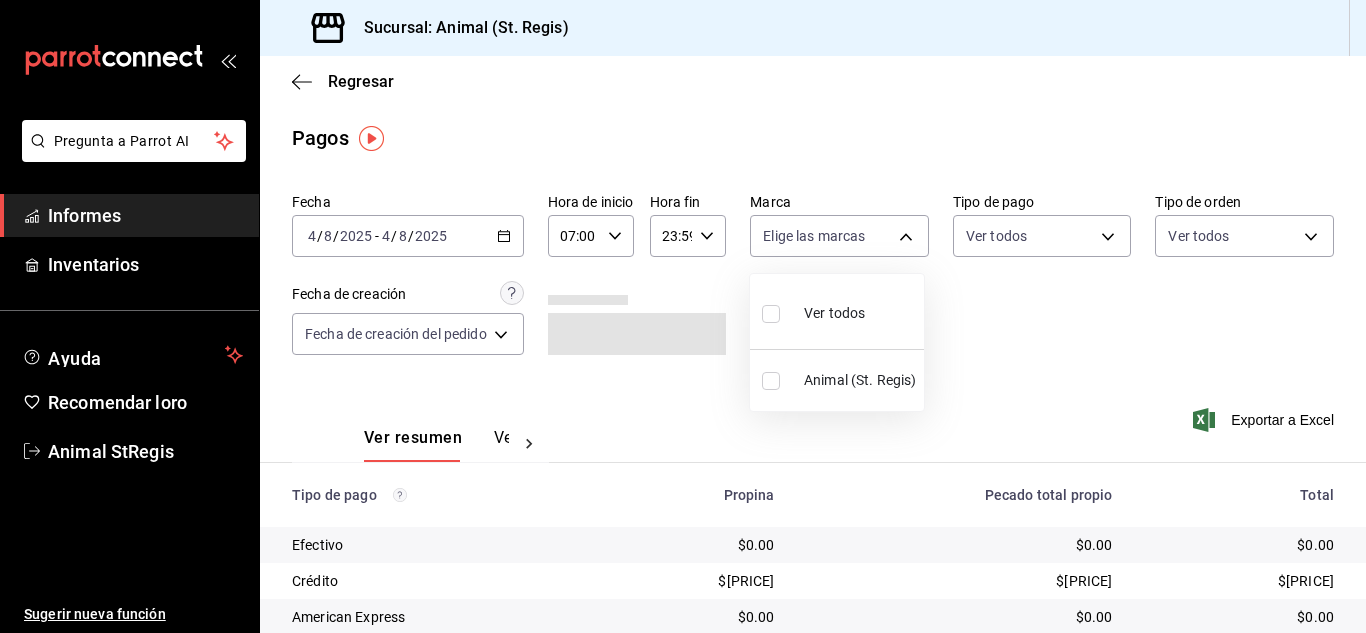 click at bounding box center [771, 314] 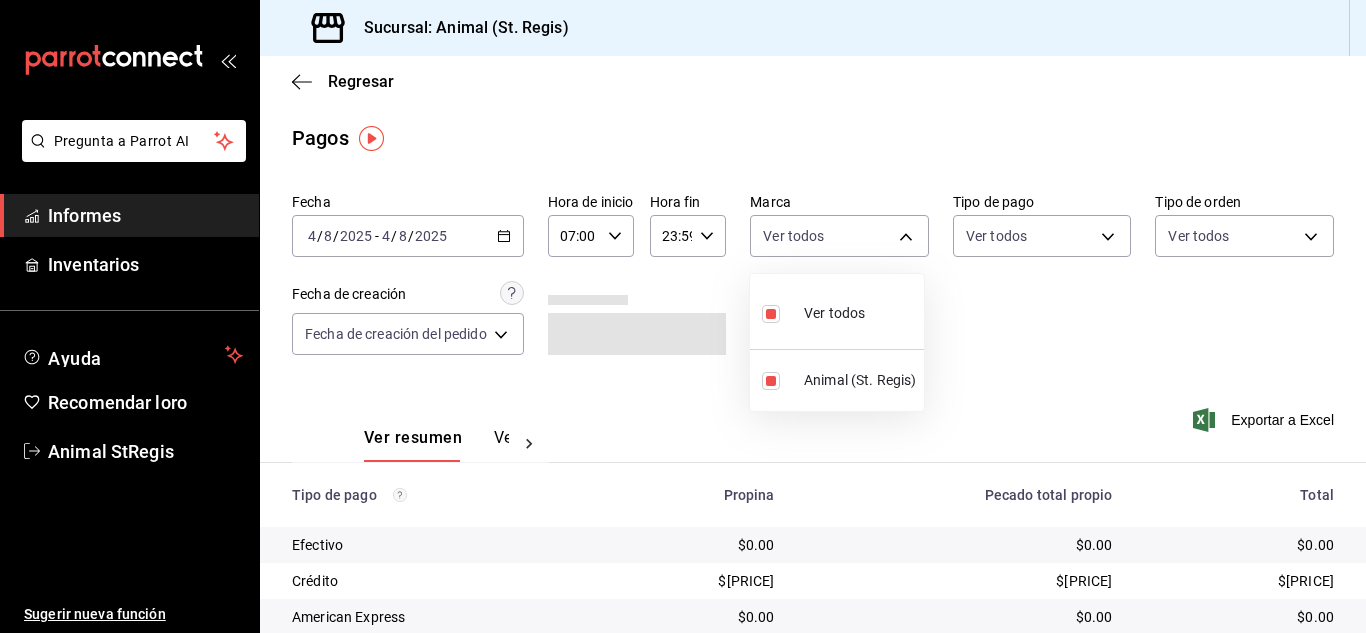 click at bounding box center [683, 316] 